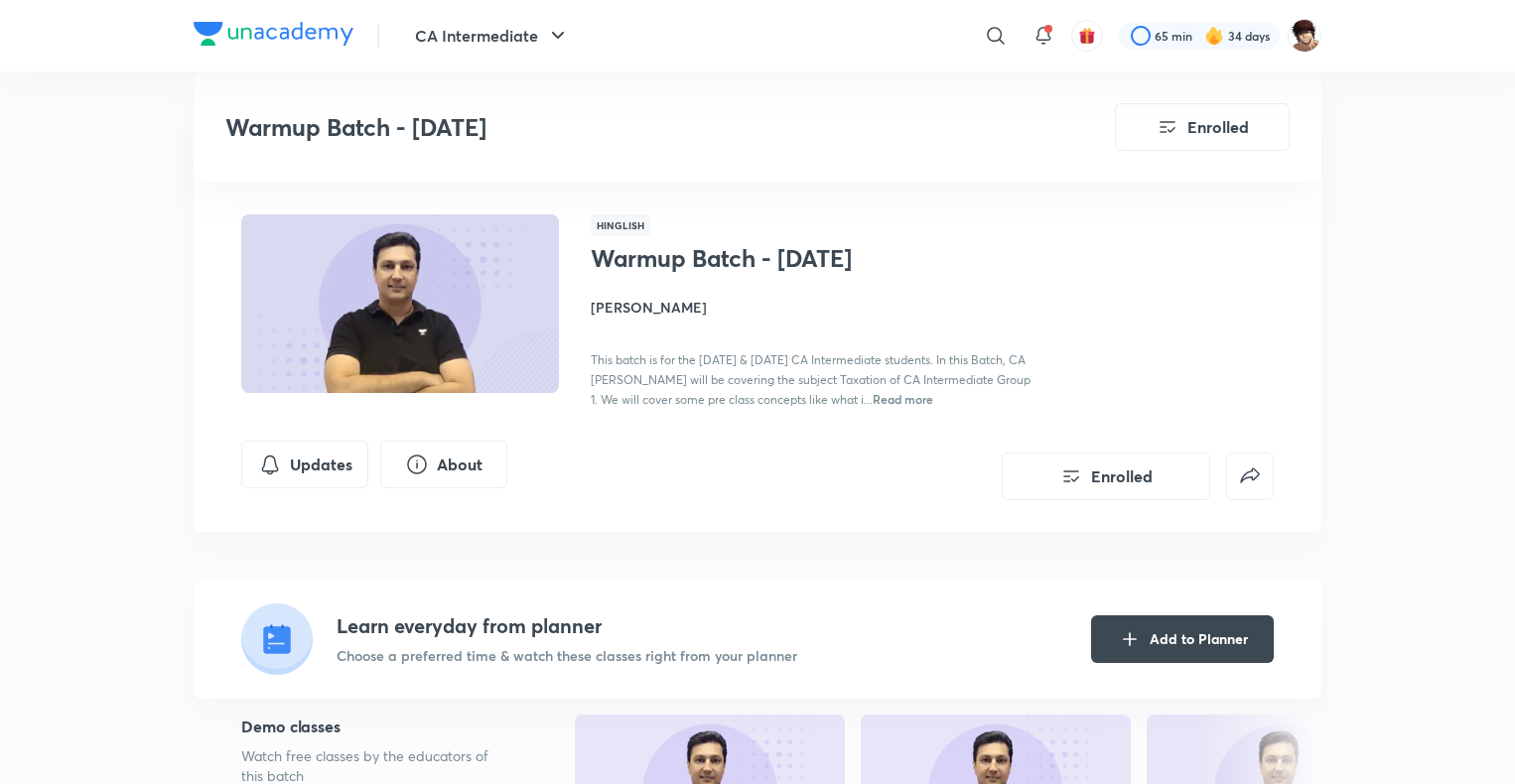 scroll, scrollTop: 2823, scrollLeft: 0, axis: vertical 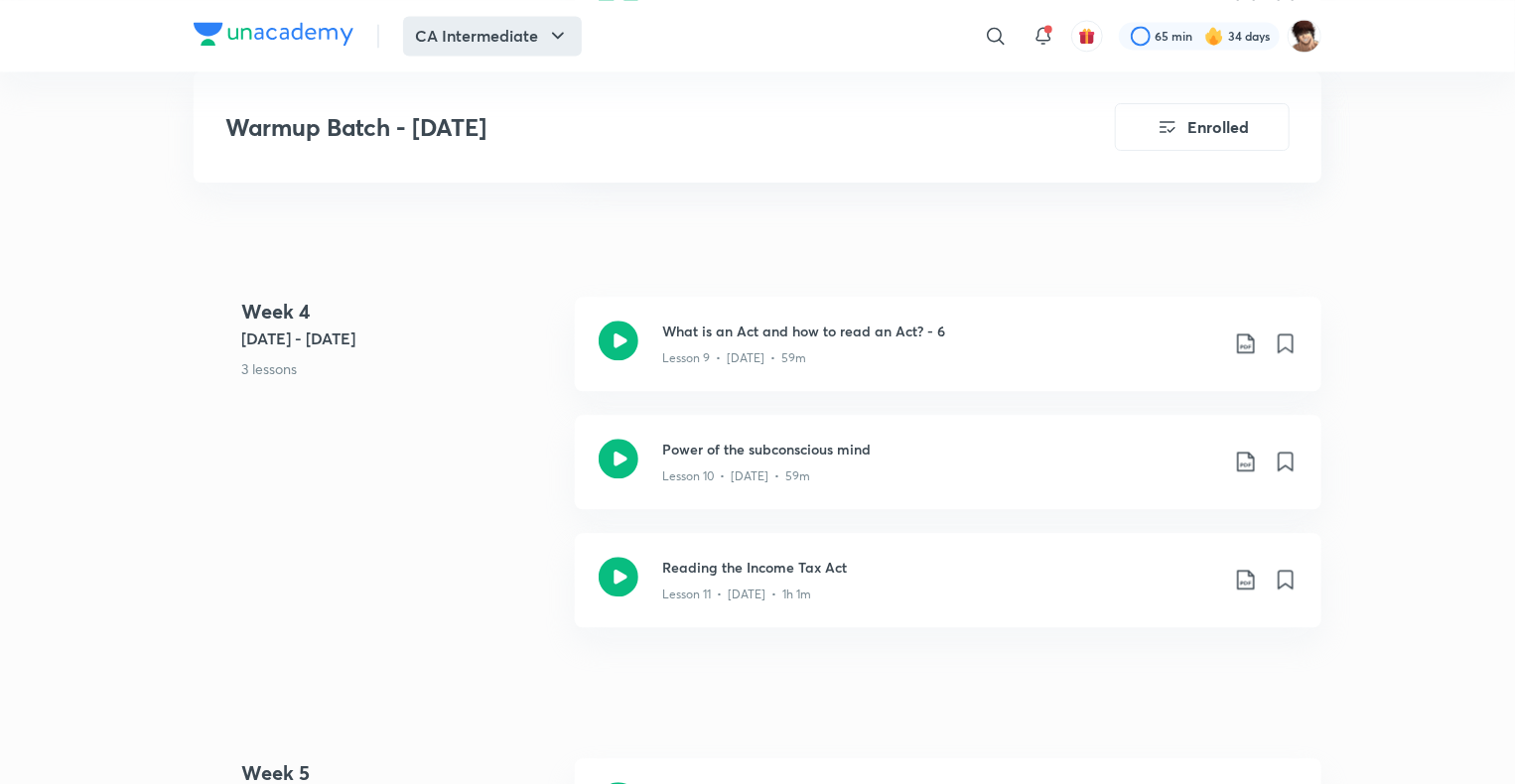 click on "CA Intermediate" at bounding box center (492, 36) 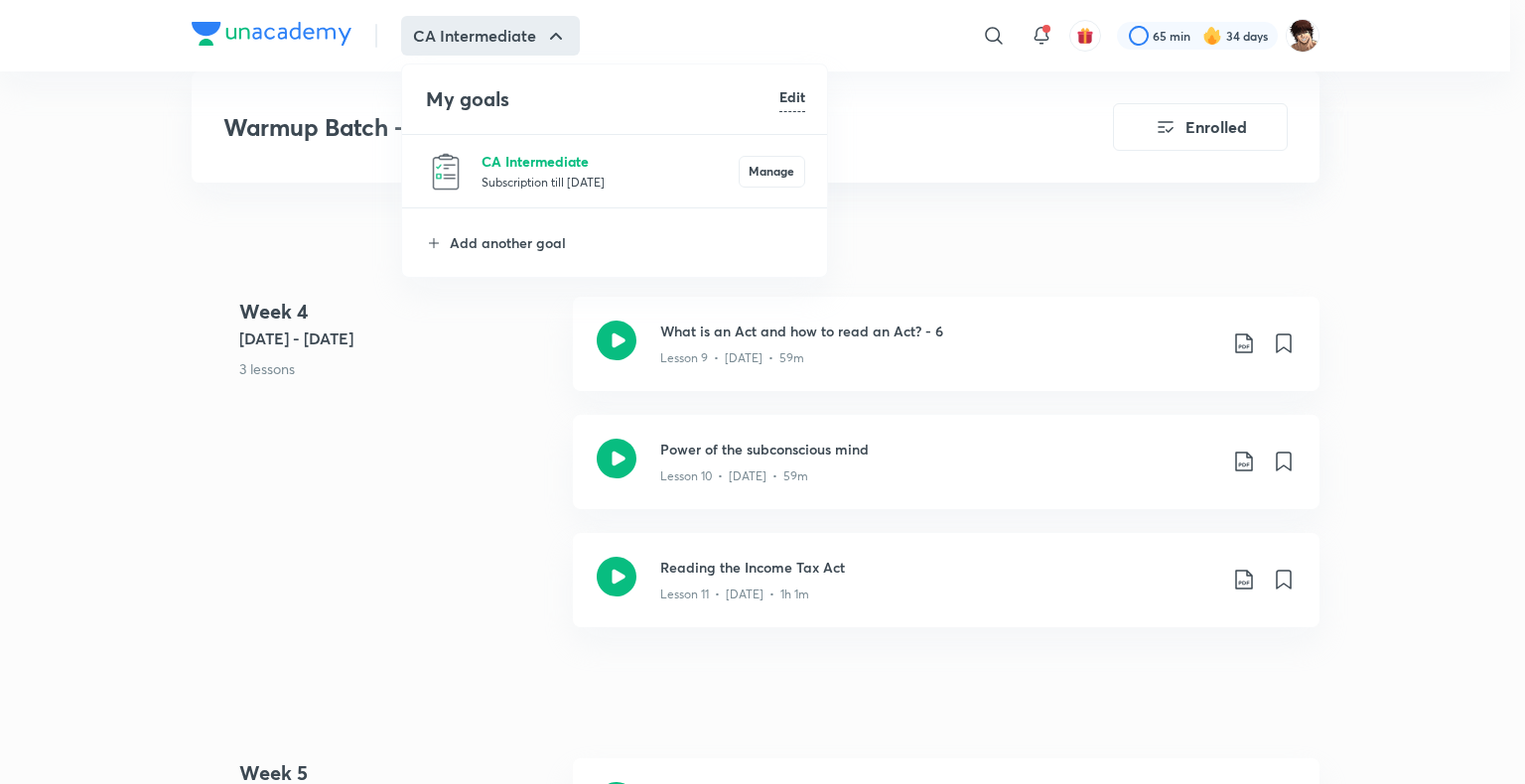 click on "CA Intermediate" at bounding box center (610, 161) 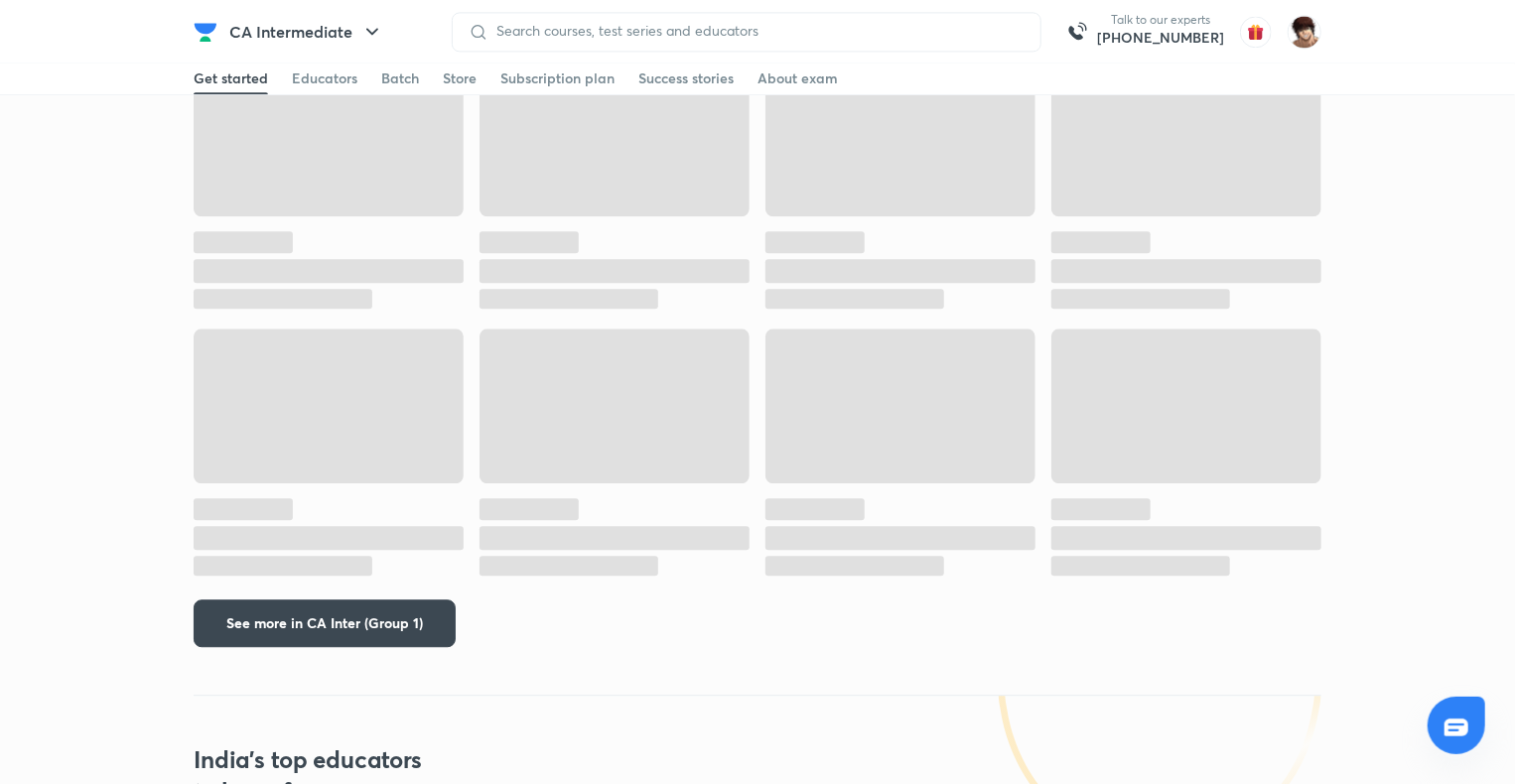 scroll, scrollTop: 0, scrollLeft: 0, axis: both 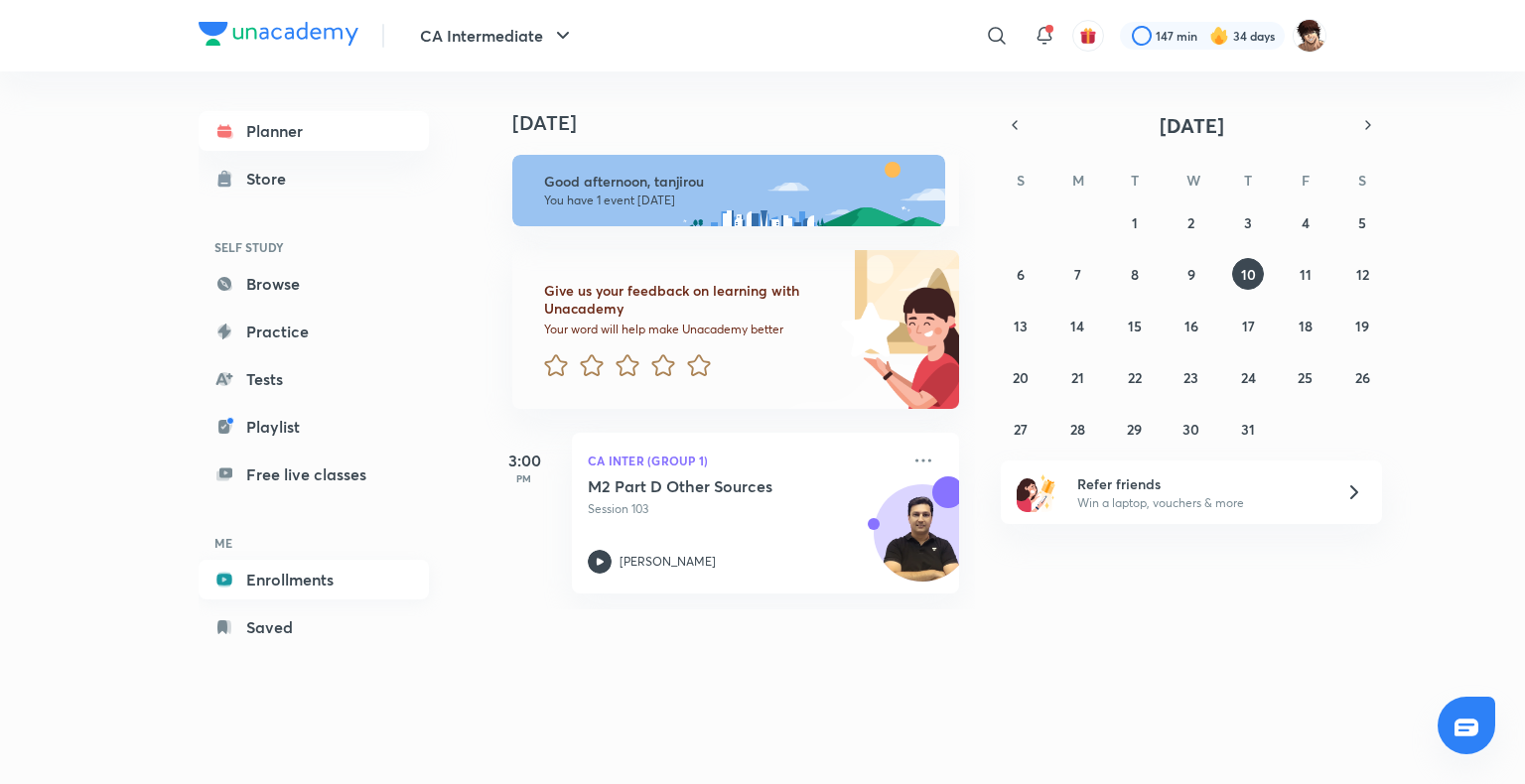 click on "Enrollments" at bounding box center [314, 580] 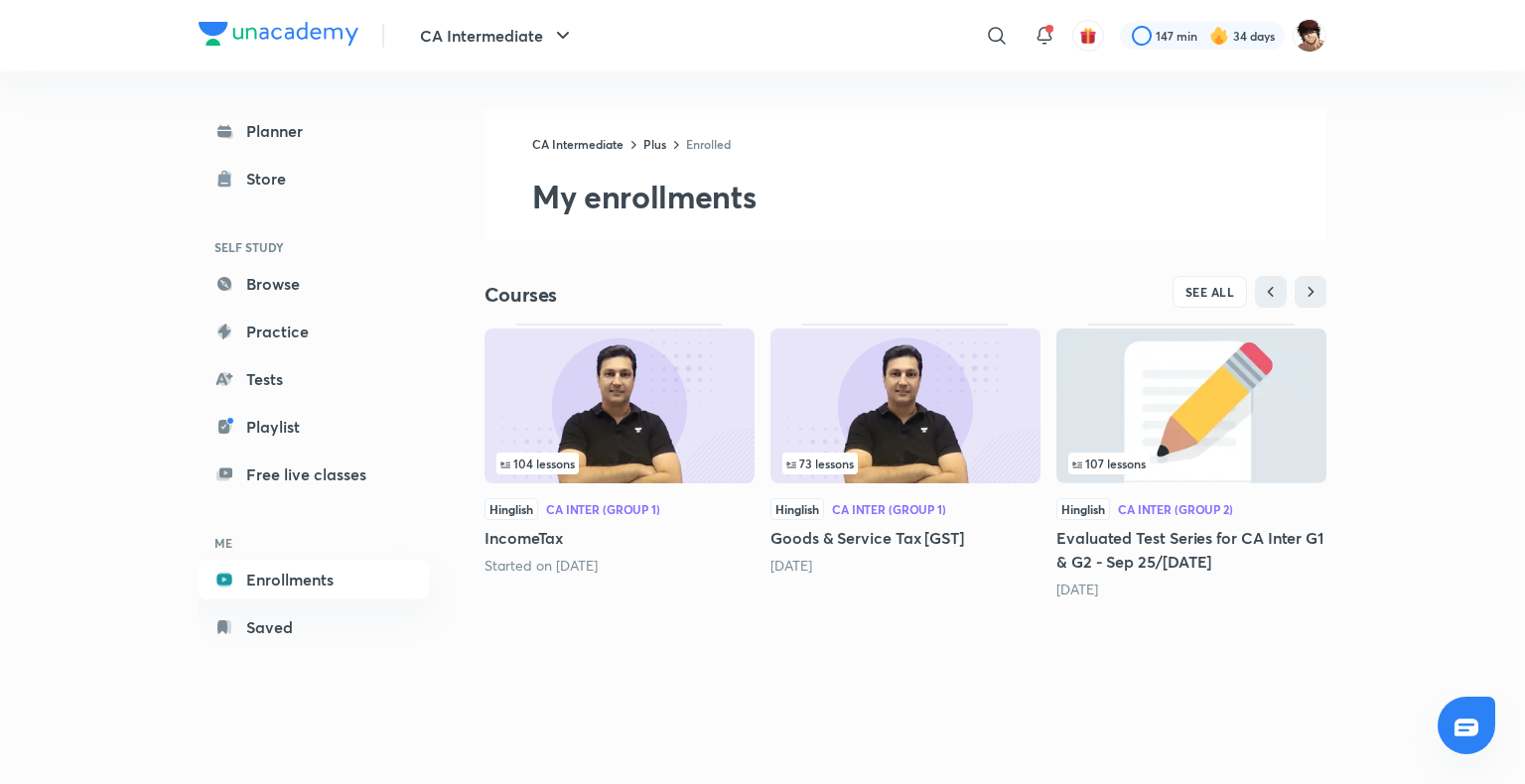 click on "104   lessons" at bounding box center (620, 463) 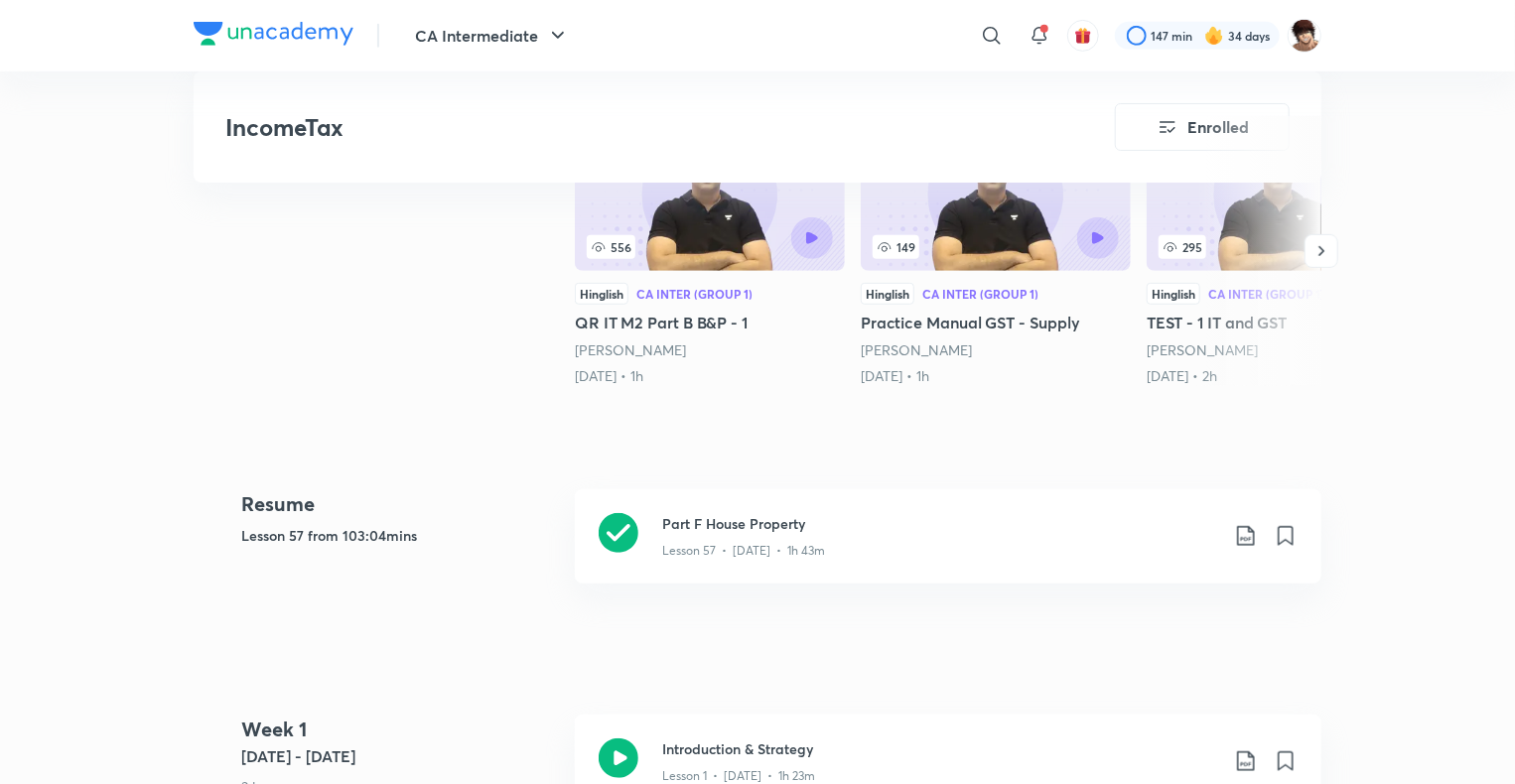 scroll, scrollTop: 595, scrollLeft: 0, axis: vertical 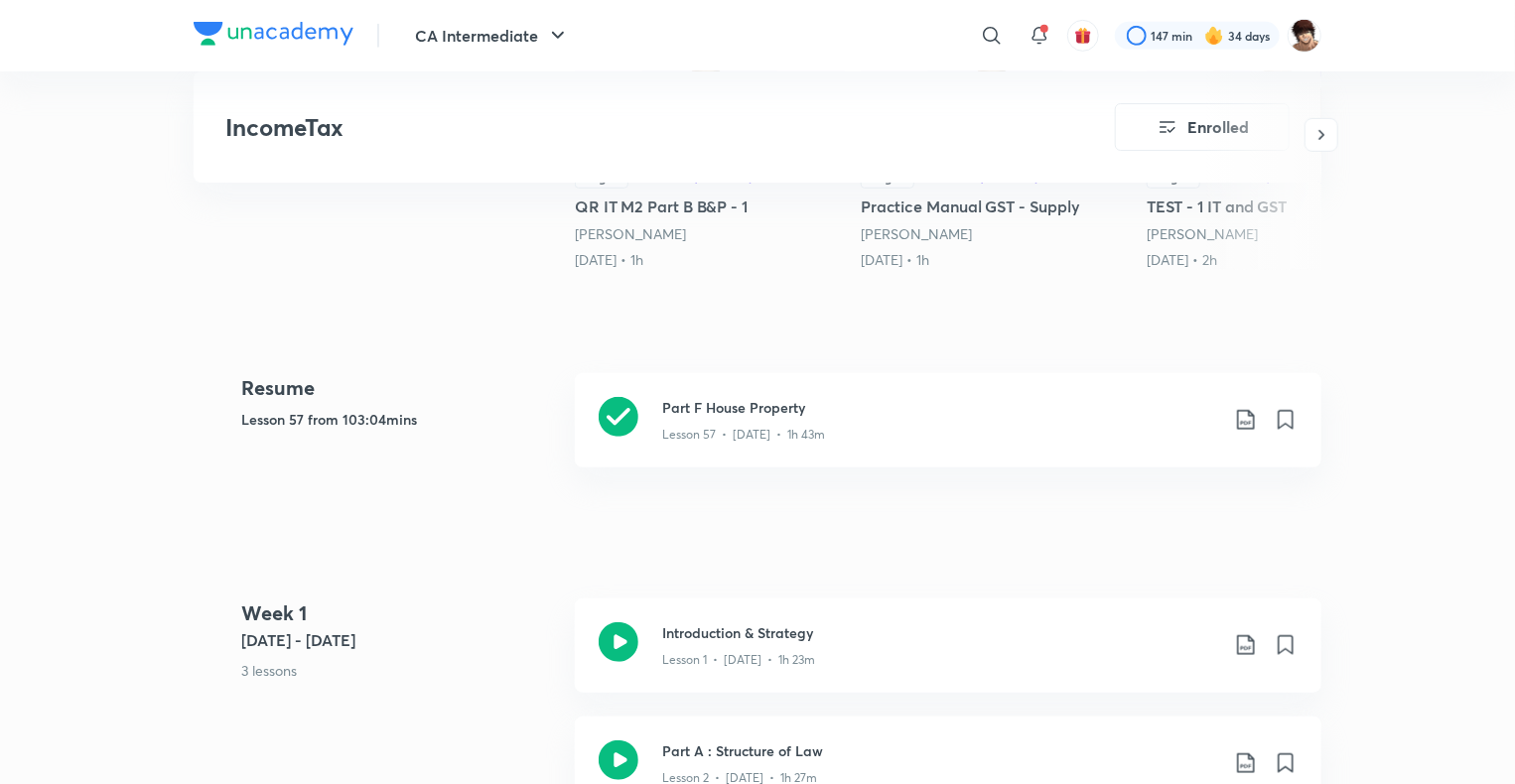 drag, startPoint x: 1511, startPoint y: 162, endPoint x: 1524, endPoint y: 217, distance: 56.51548 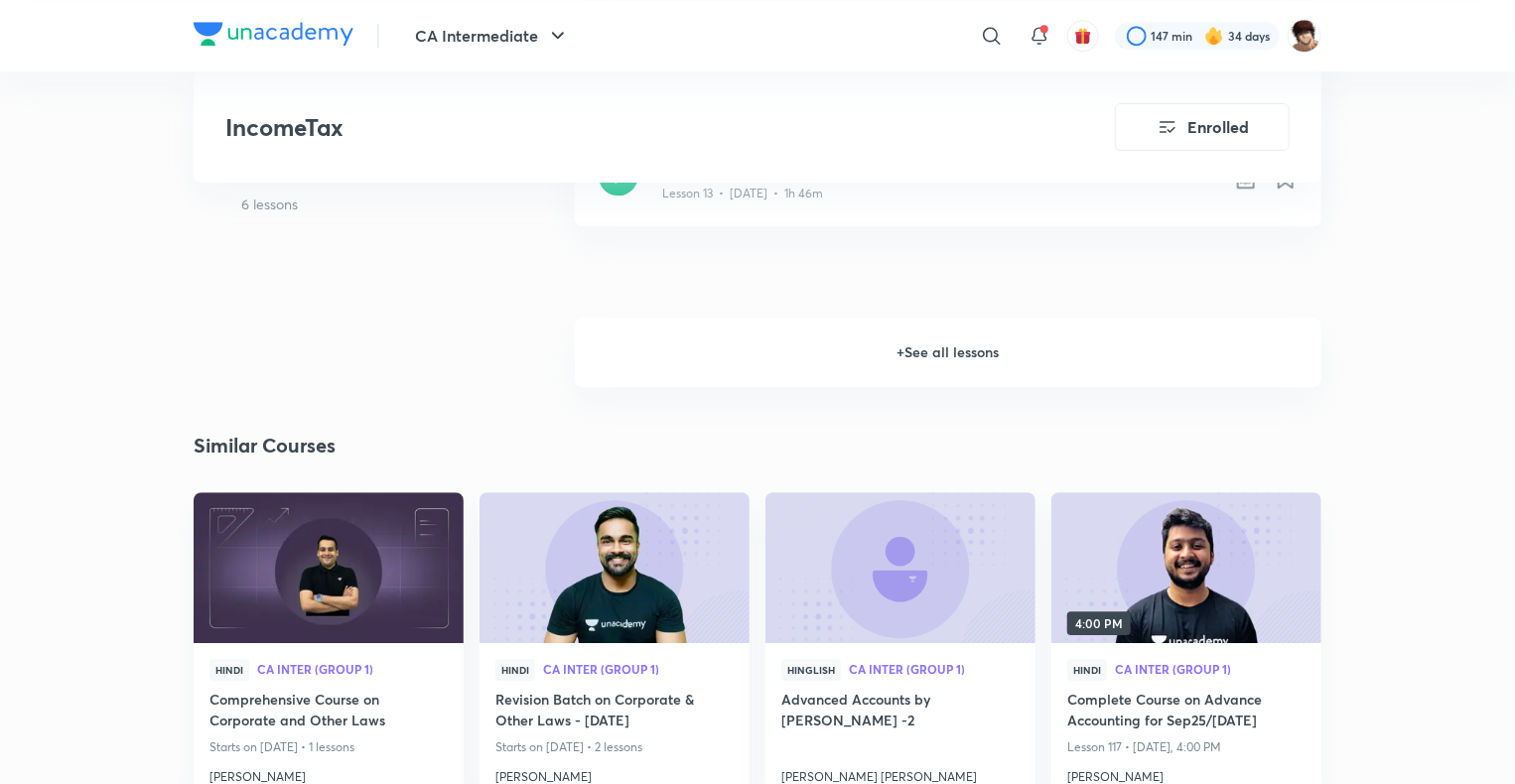 scroll, scrollTop: 2652, scrollLeft: 0, axis: vertical 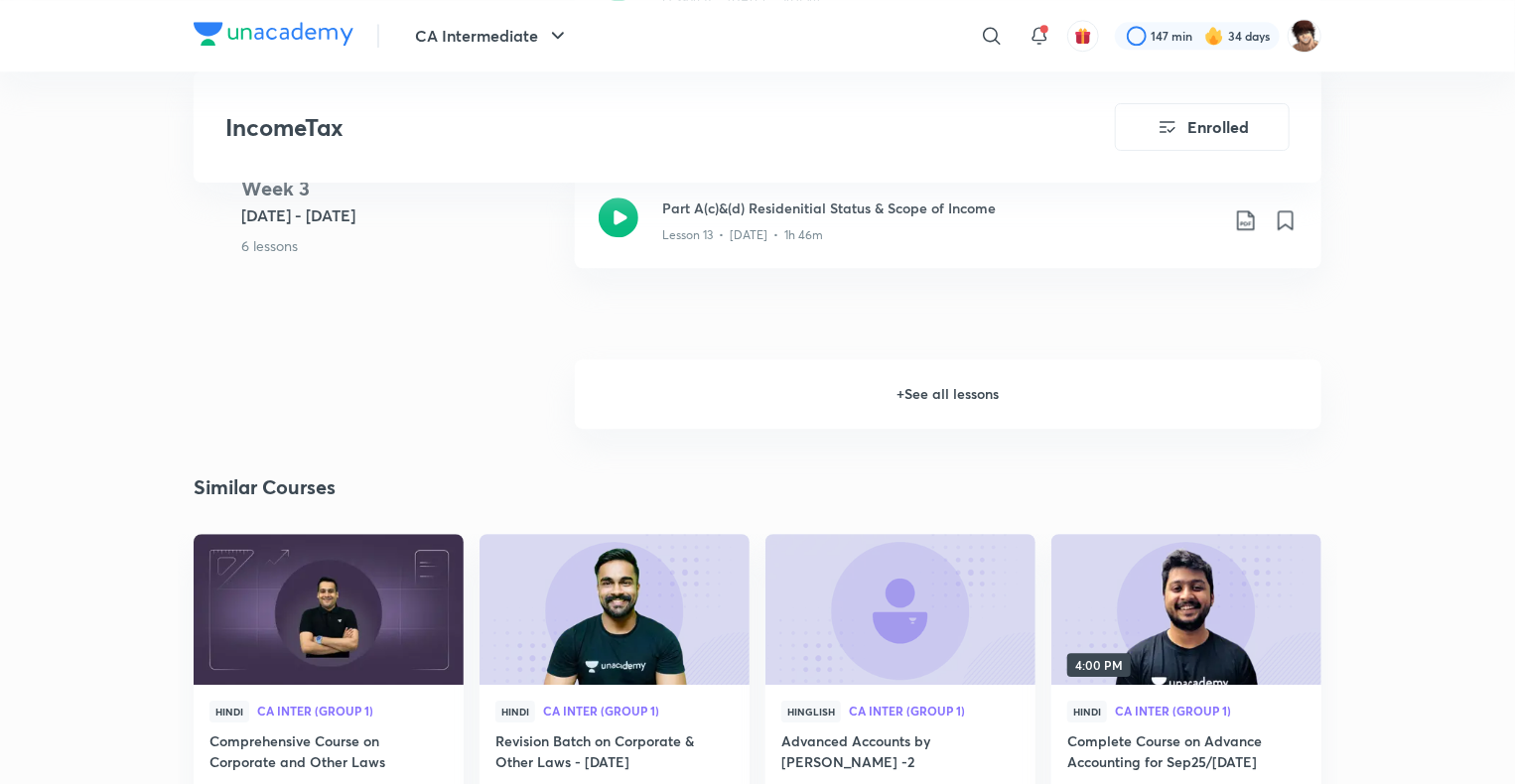 click on "+  See all lessons" at bounding box center [948, 394] 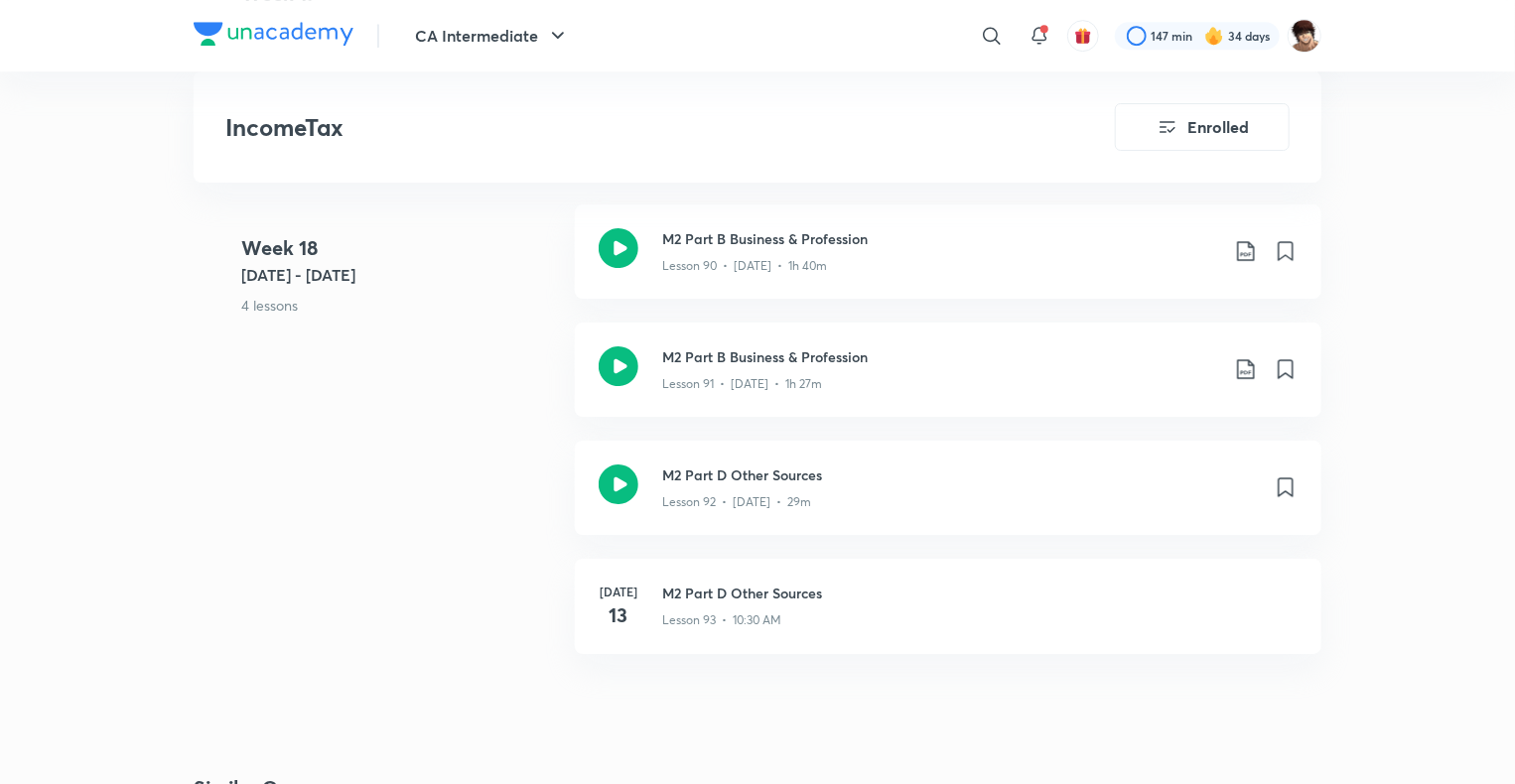 scroll, scrollTop: 14626, scrollLeft: 0, axis: vertical 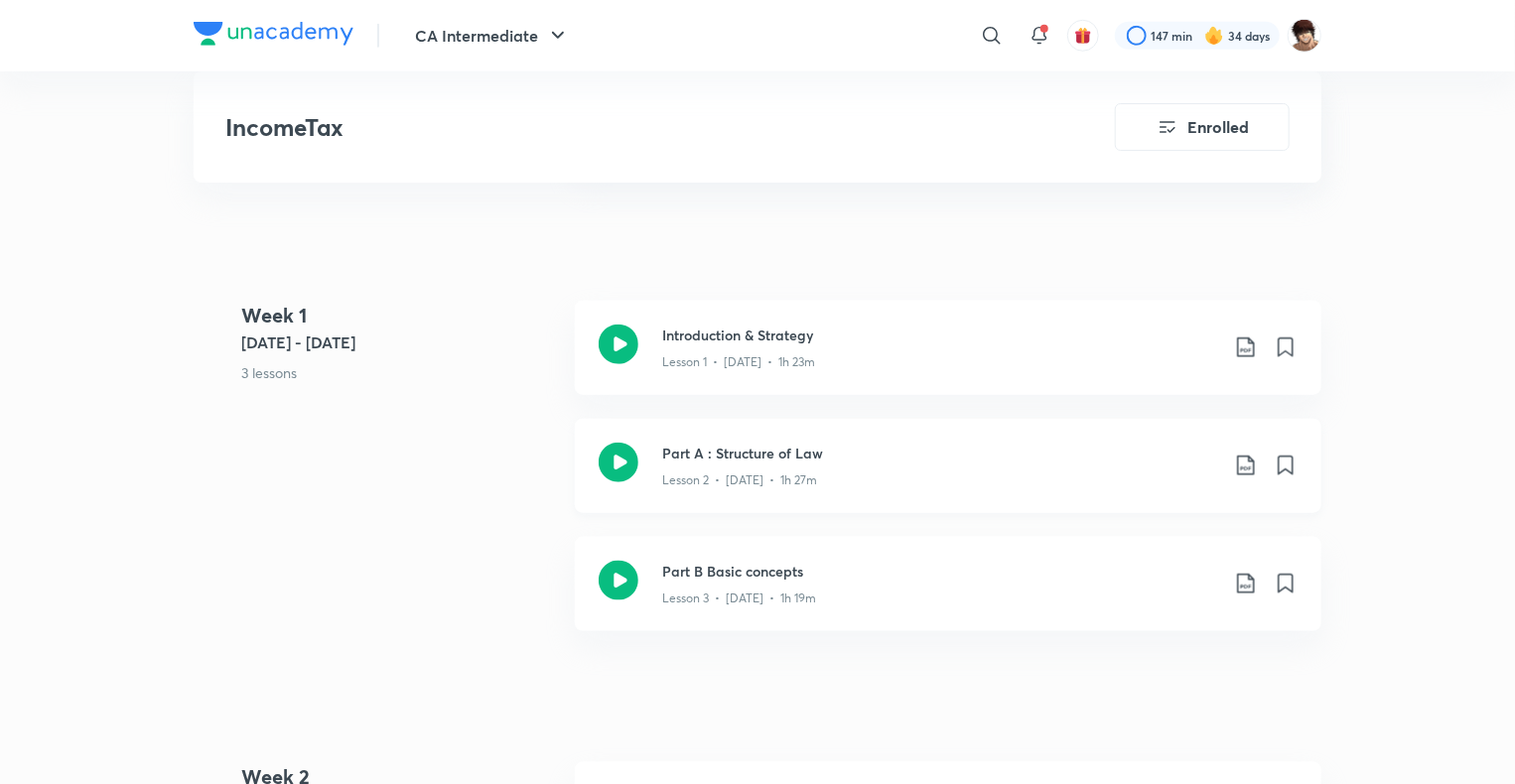 click 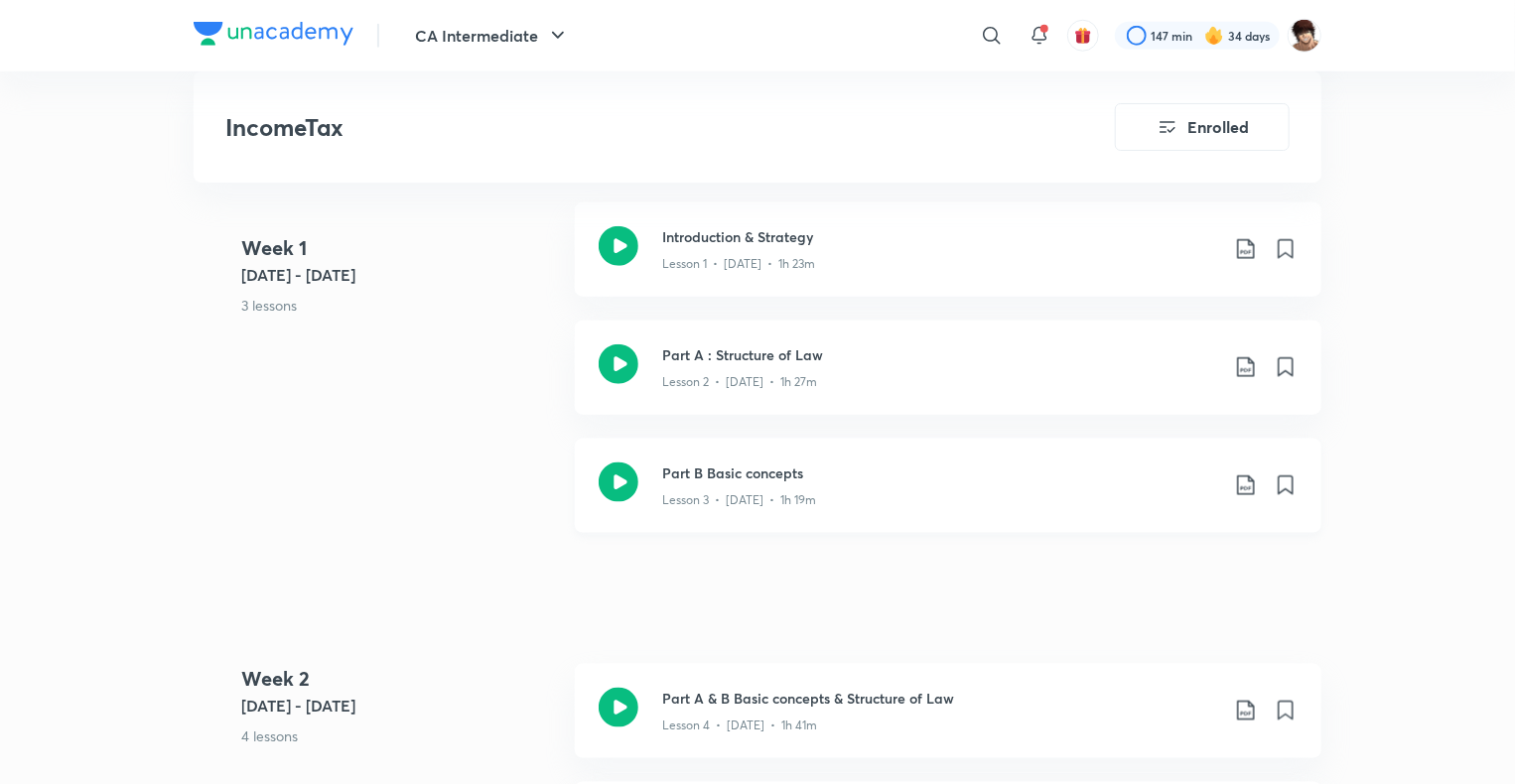 scroll, scrollTop: 992, scrollLeft: 0, axis: vertical 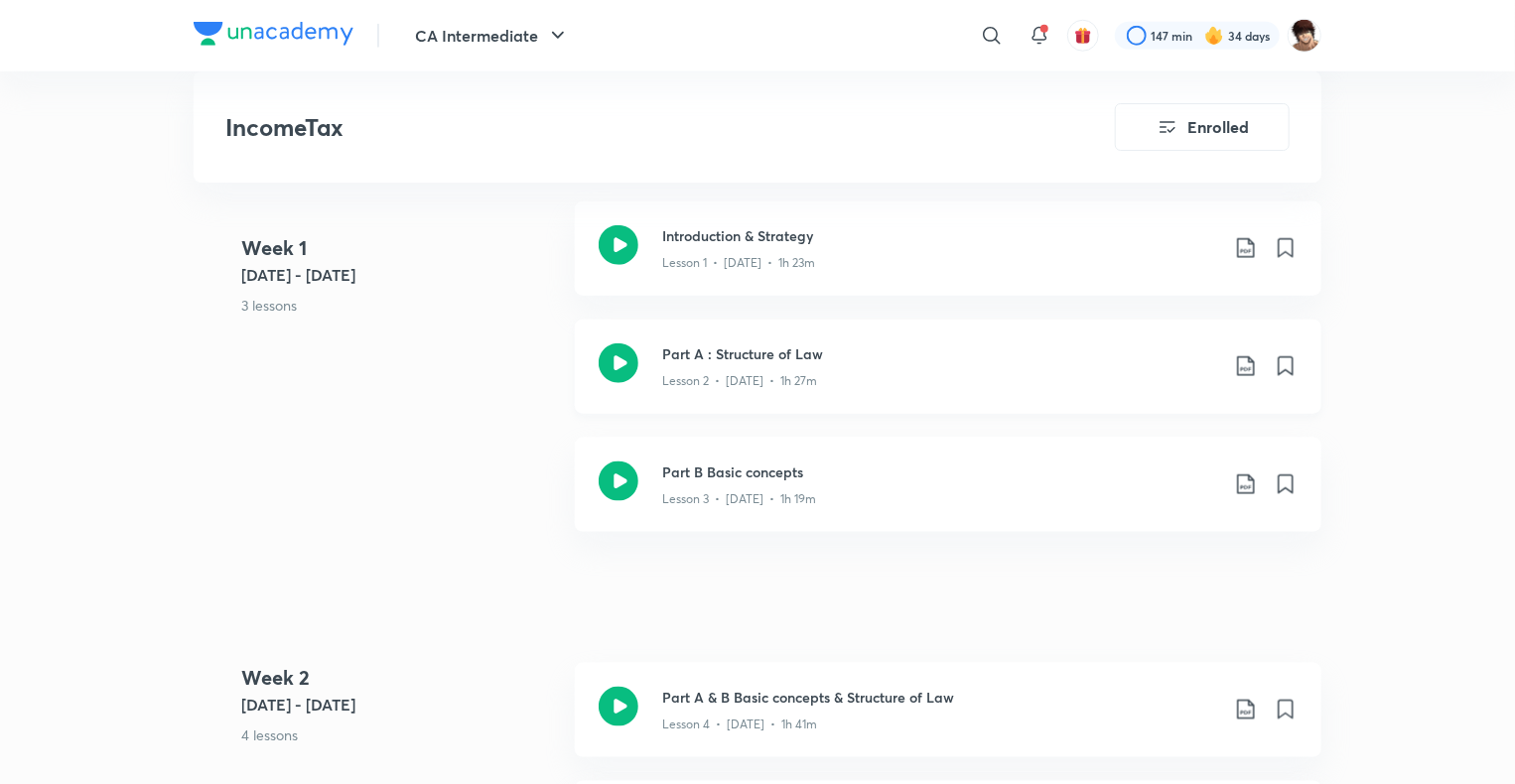 click 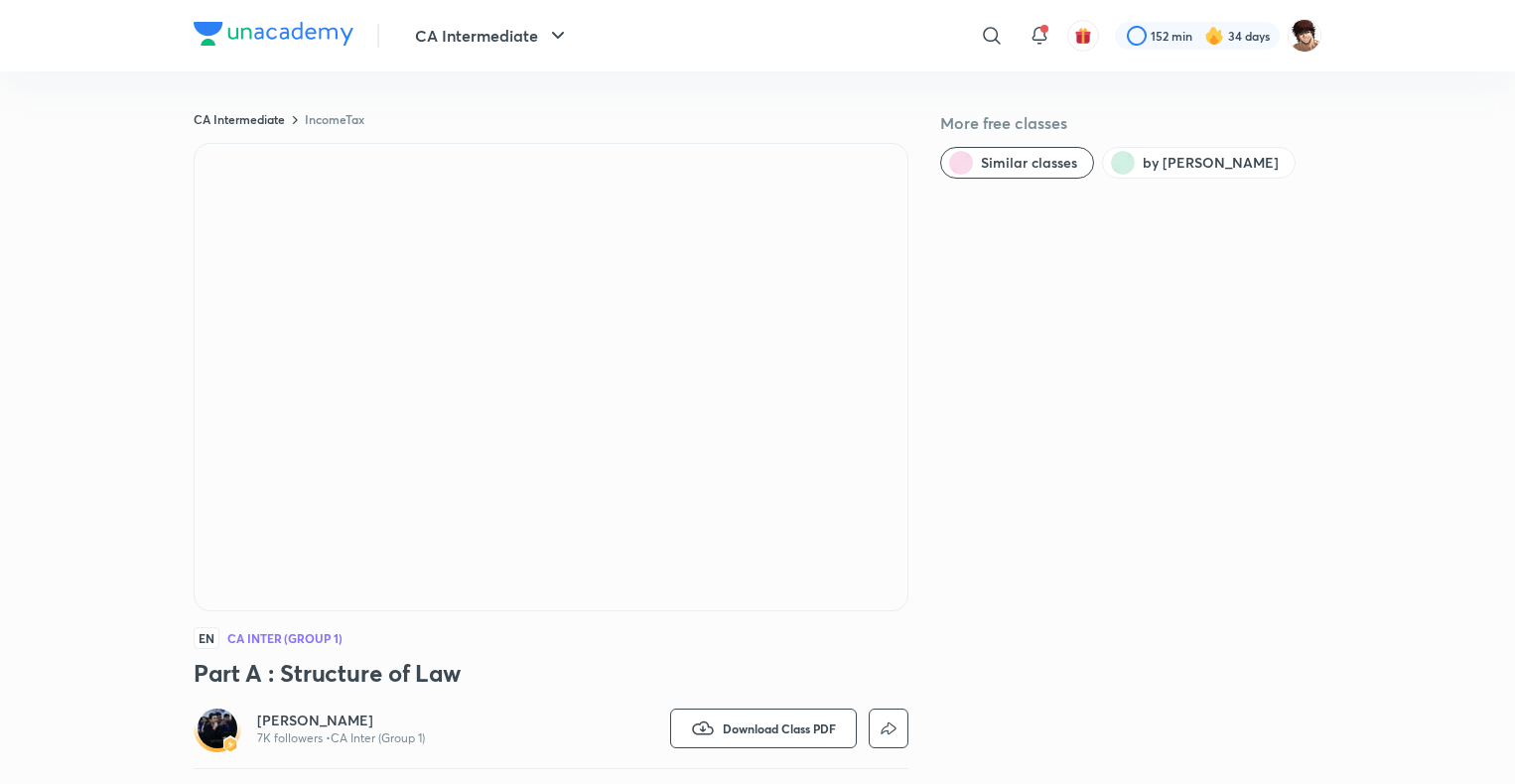 scroll, scrollTop: 496, scrollLeft: 0, axis: vertical 